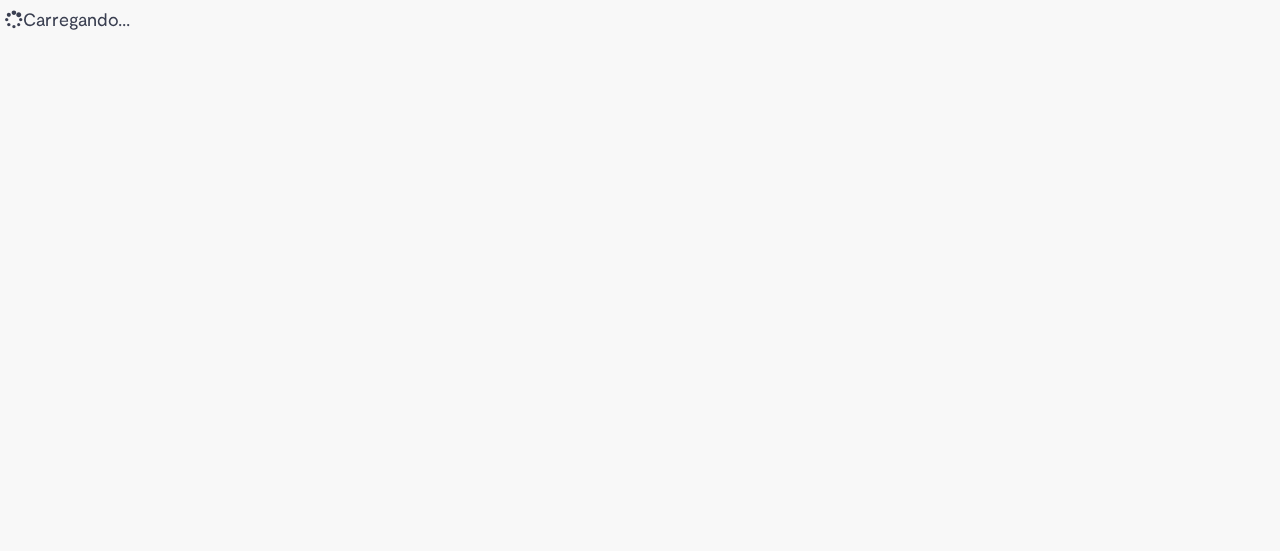 scroll, scrollTop: 0, scrollLeft: 0, axis: both 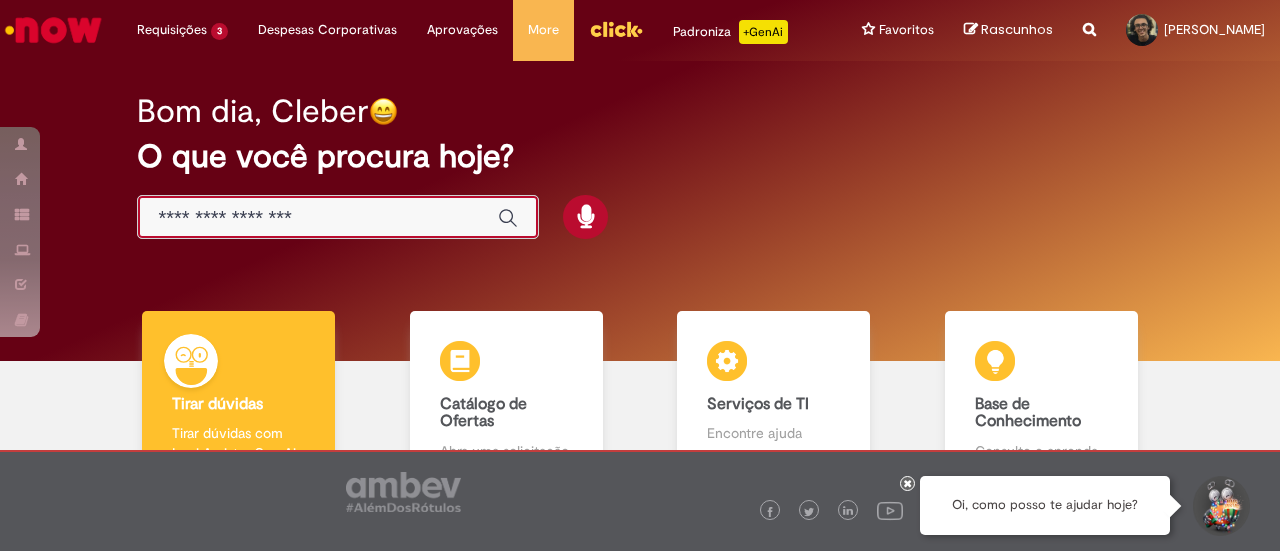 click at bounding box center [318, 218] 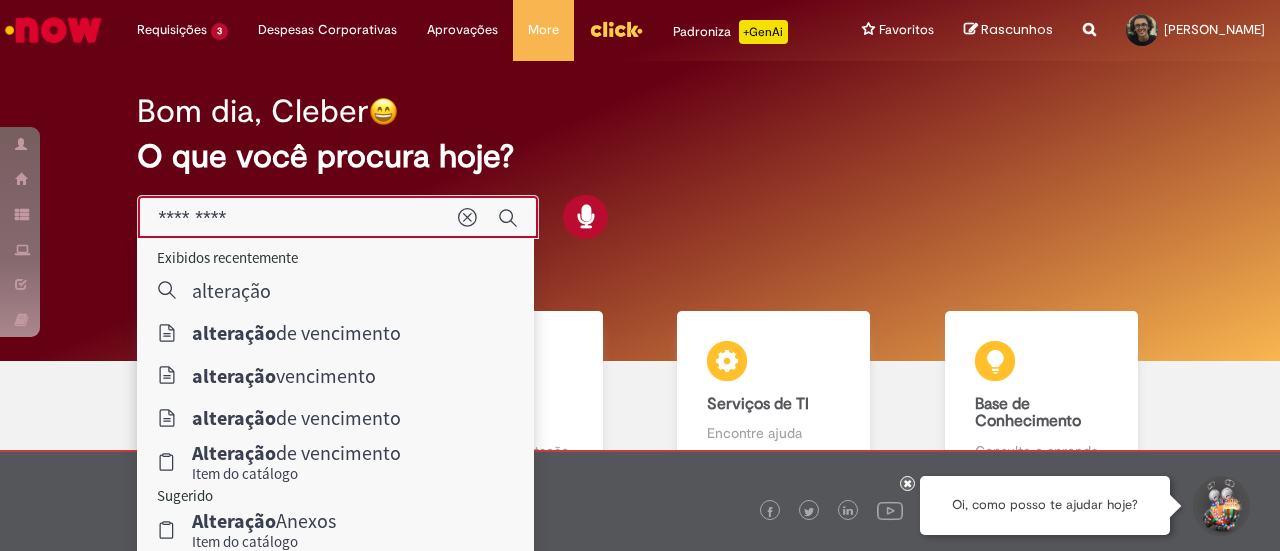 type on "**********" 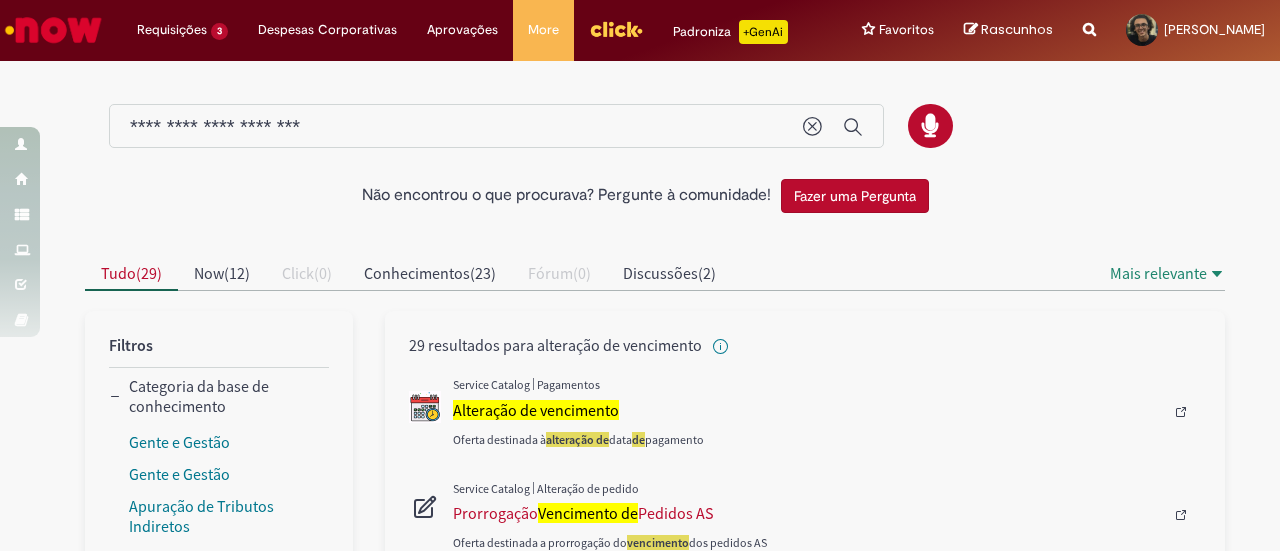 scroll, scrollTop: 142, scrollLeft: 0, axis: vertical 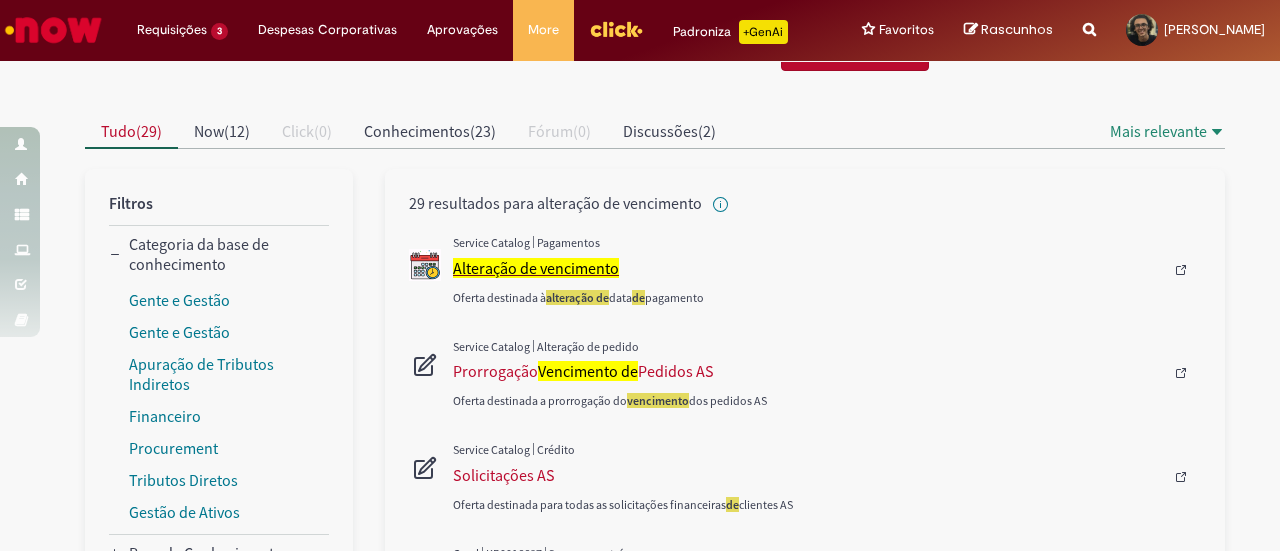 click on "Alteração de vencimento" at bounding box center (536, 268) 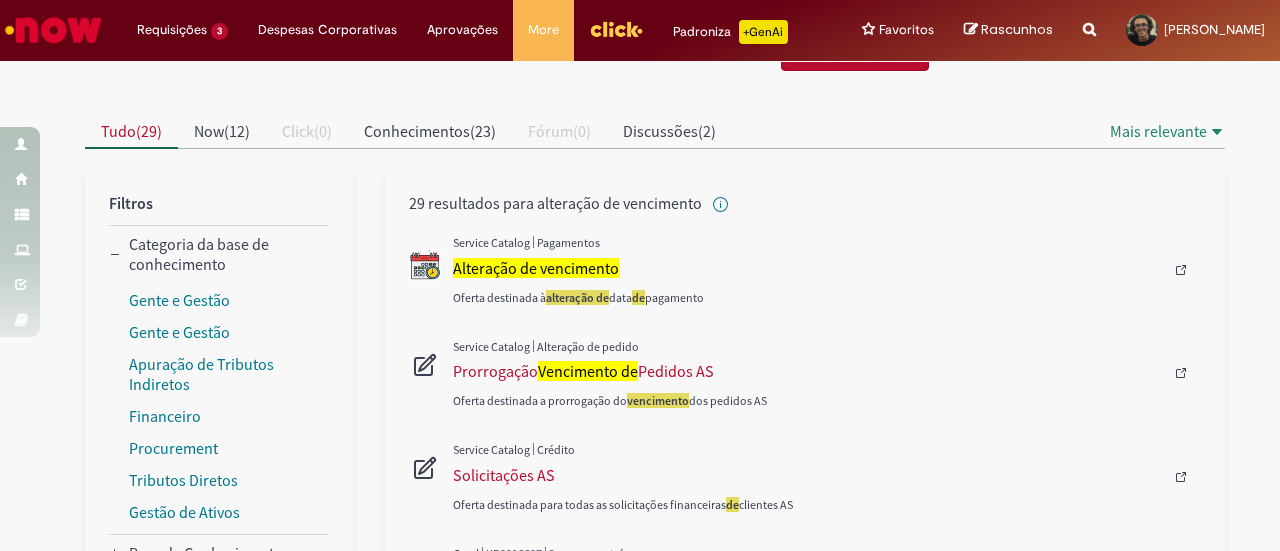 scroll, scrollTop: 0, scrollLeft: 0, axis: both 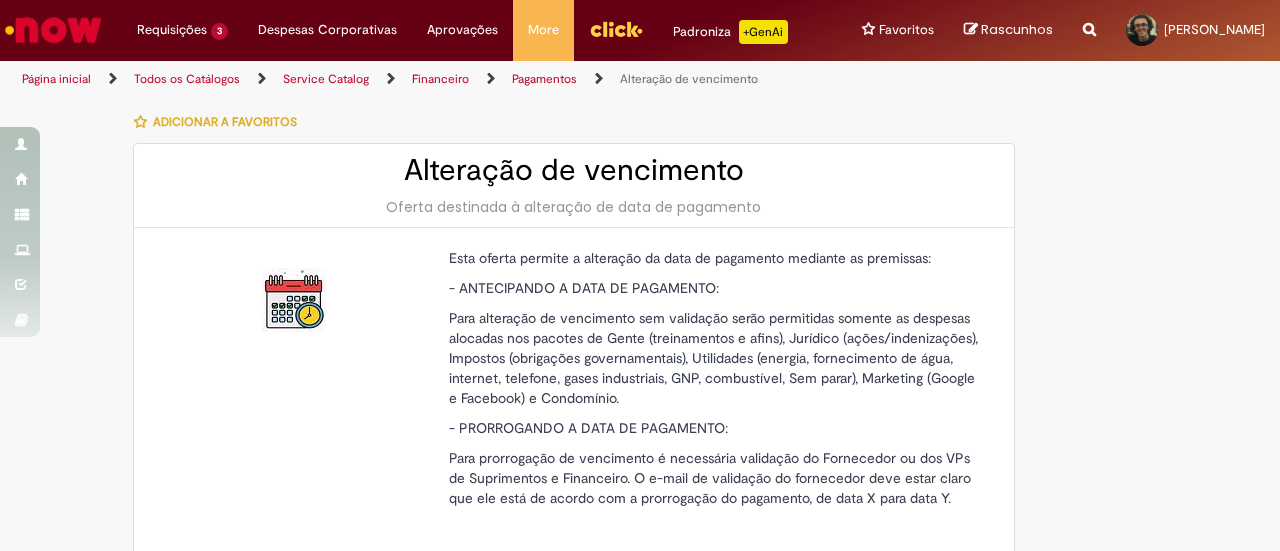 type on "********" 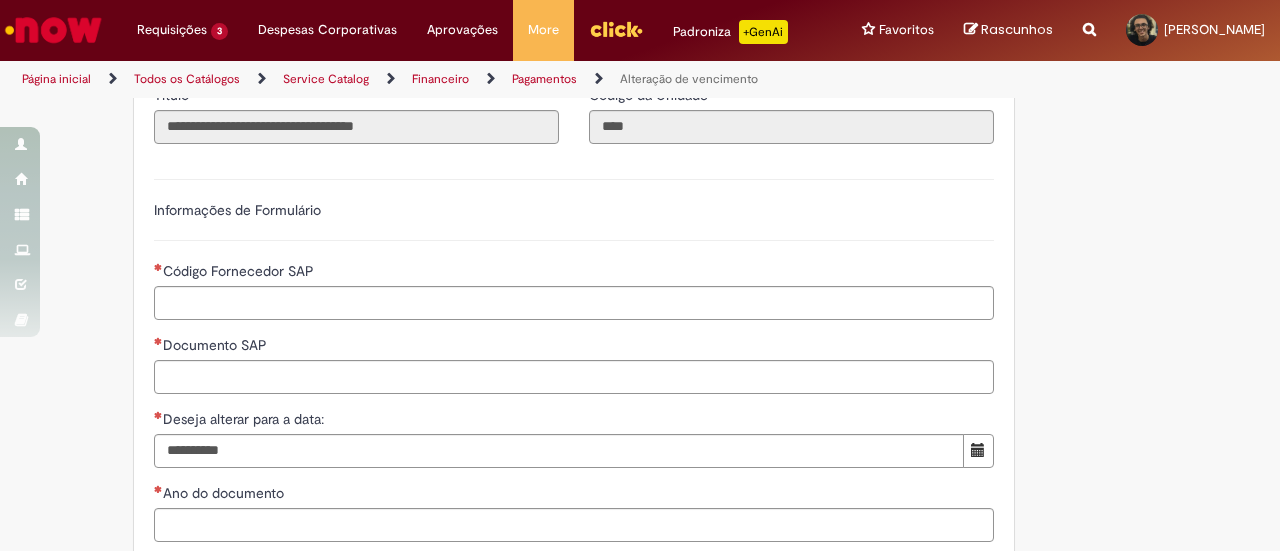 scroll, scrollTop: 887, scrollLeft: 0, axis: vertical 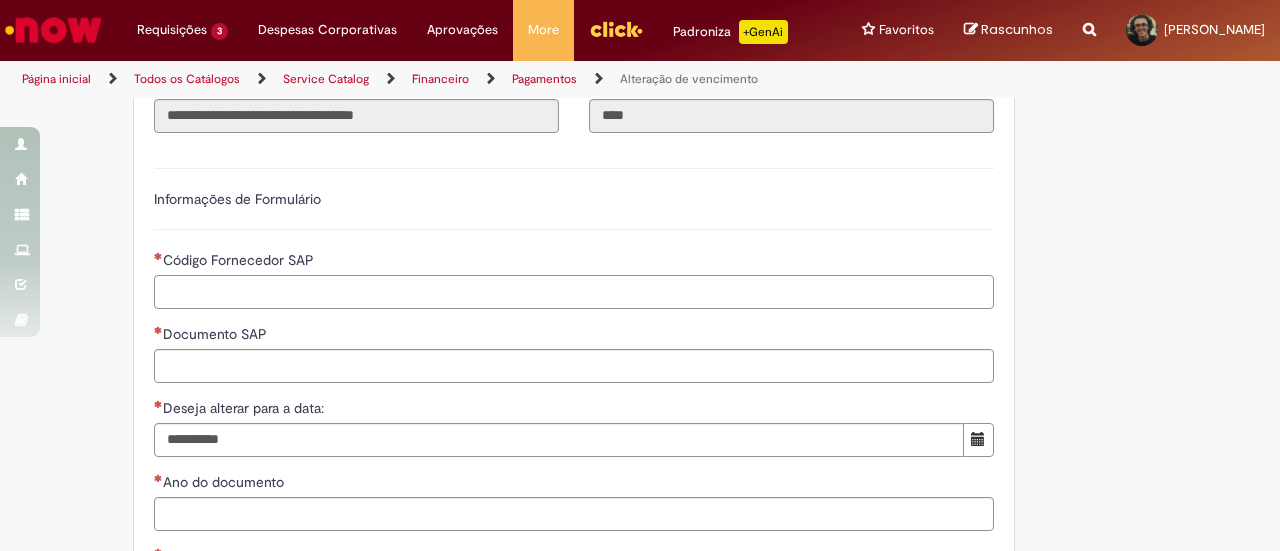 click on "Código Fornecedor SAP" at bounding box center (574, 292) 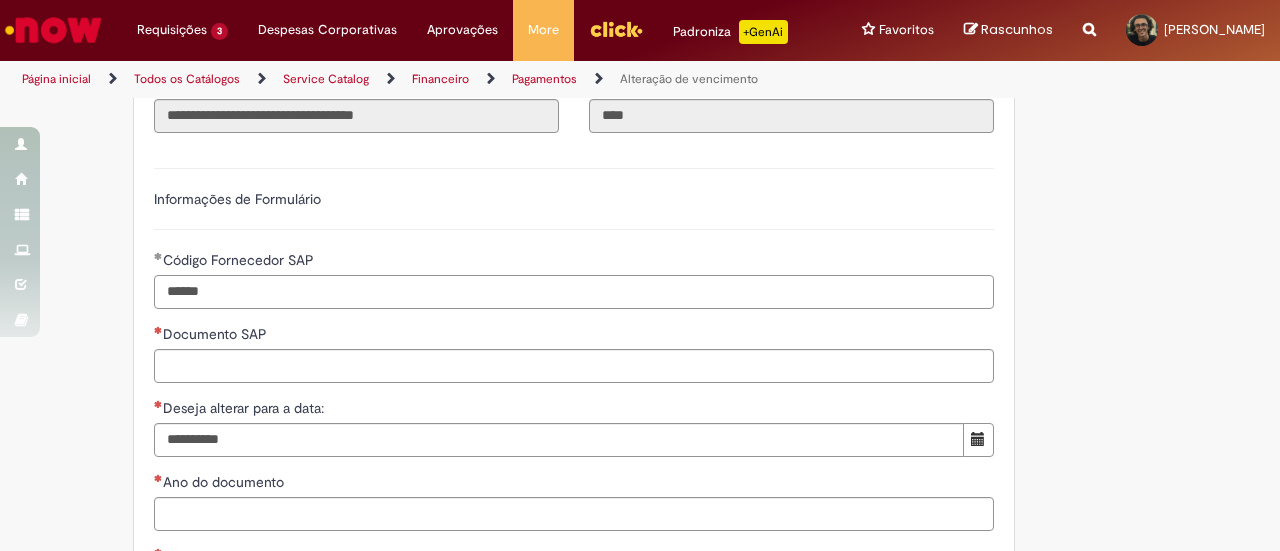 type on "******" 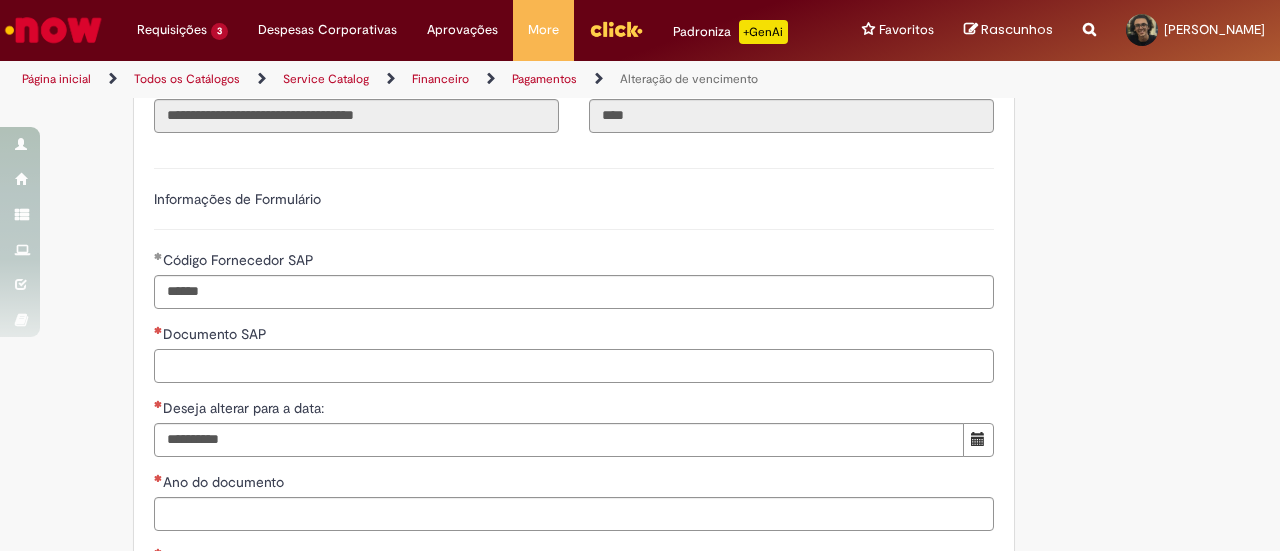 paste on "**********" 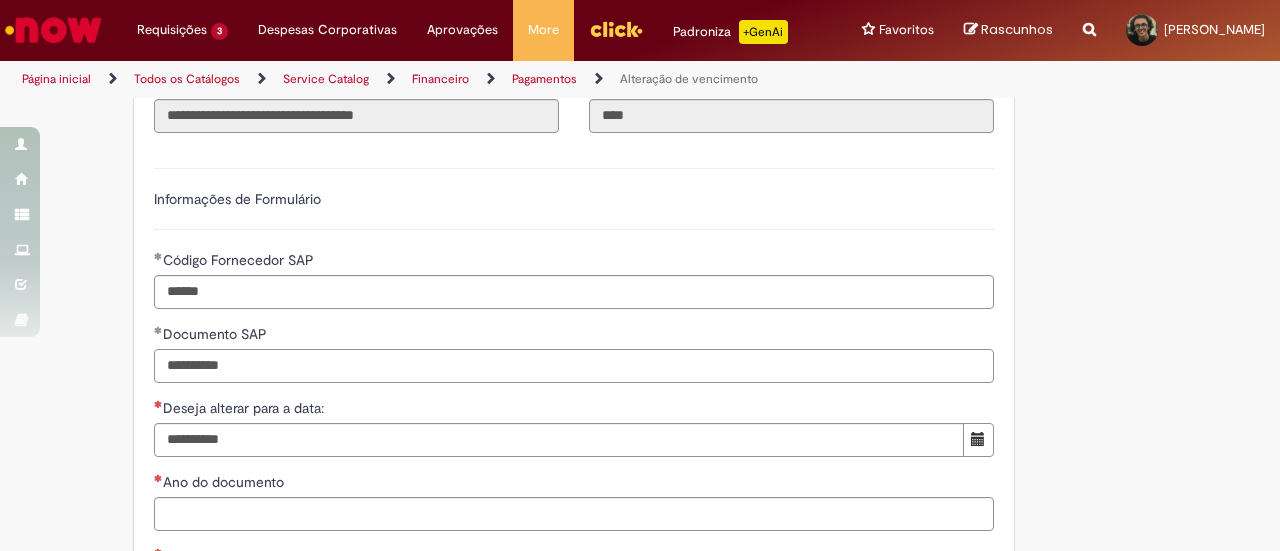 type on "**********" 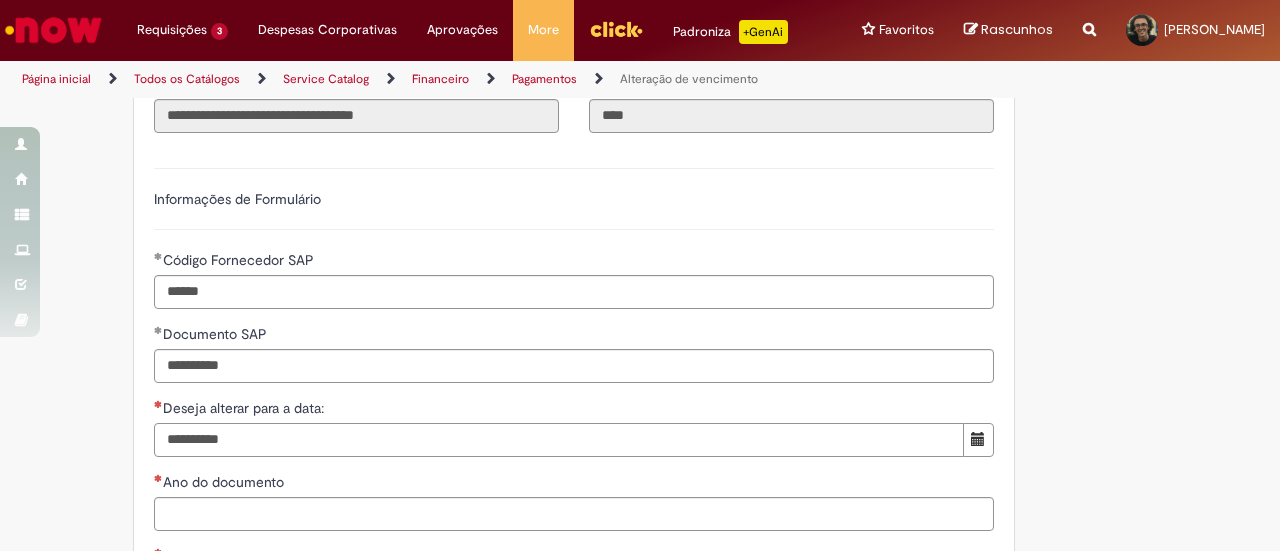 click on "Deseja alterar para a data:" at bounding box center (559, 440) 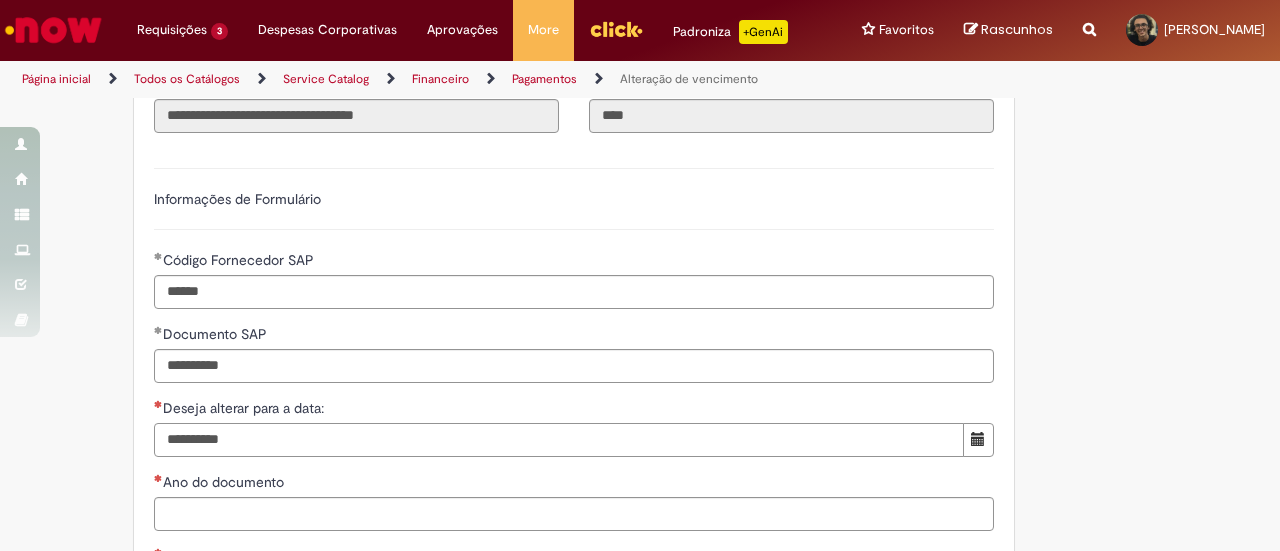 type on "**********" 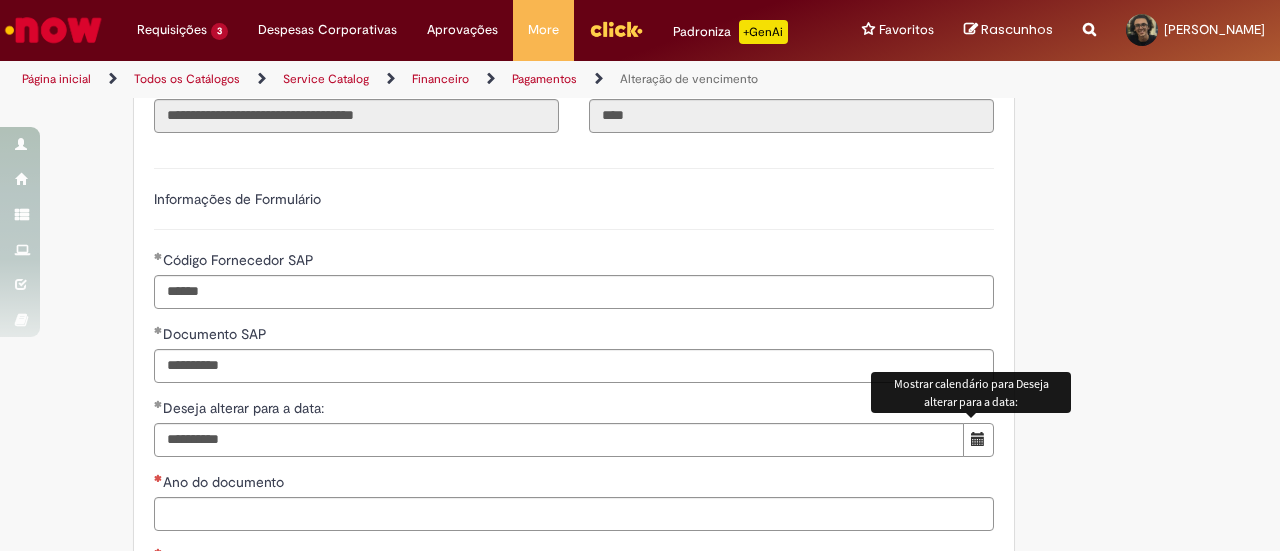 type 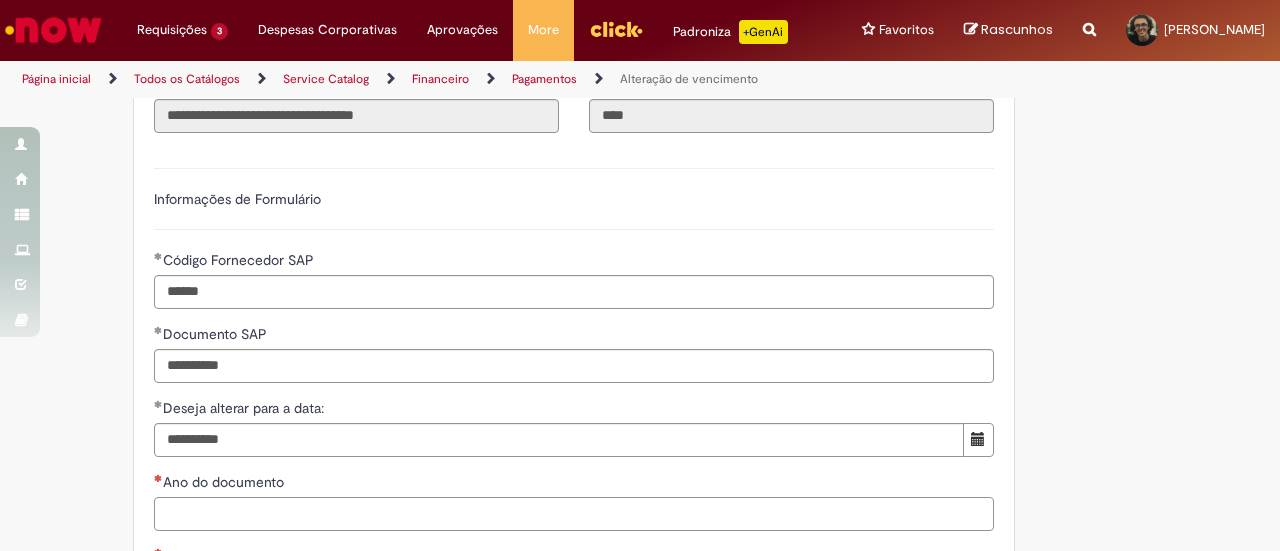 click on "Ano do documento" at bounding box center (574, 514) 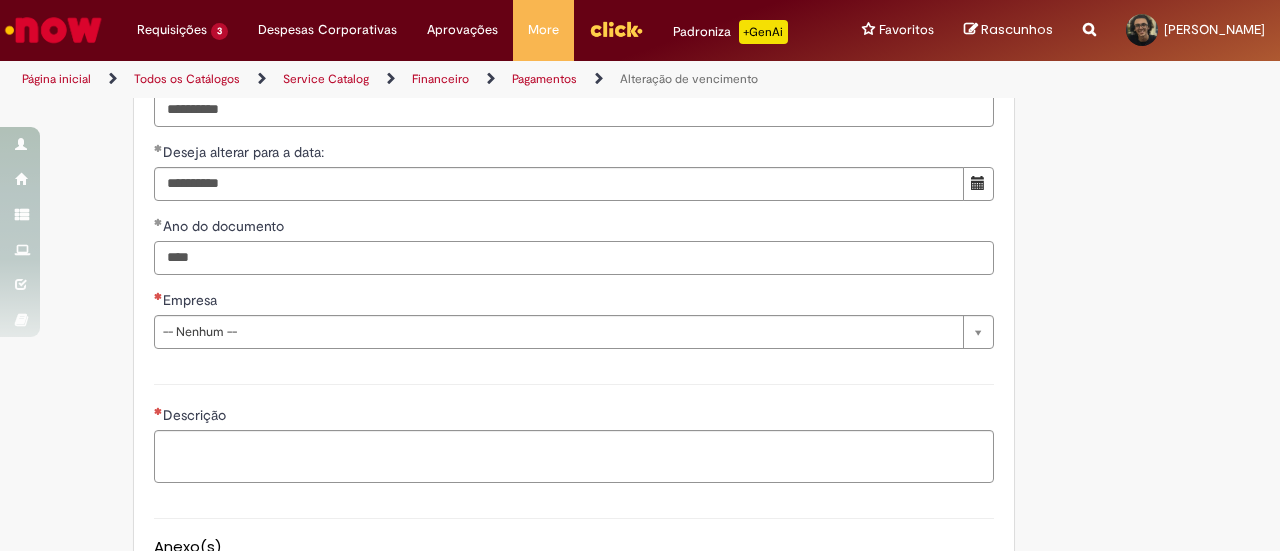 scroll, scrollTop: 1151, scrollLeft: 0, axis: vertical 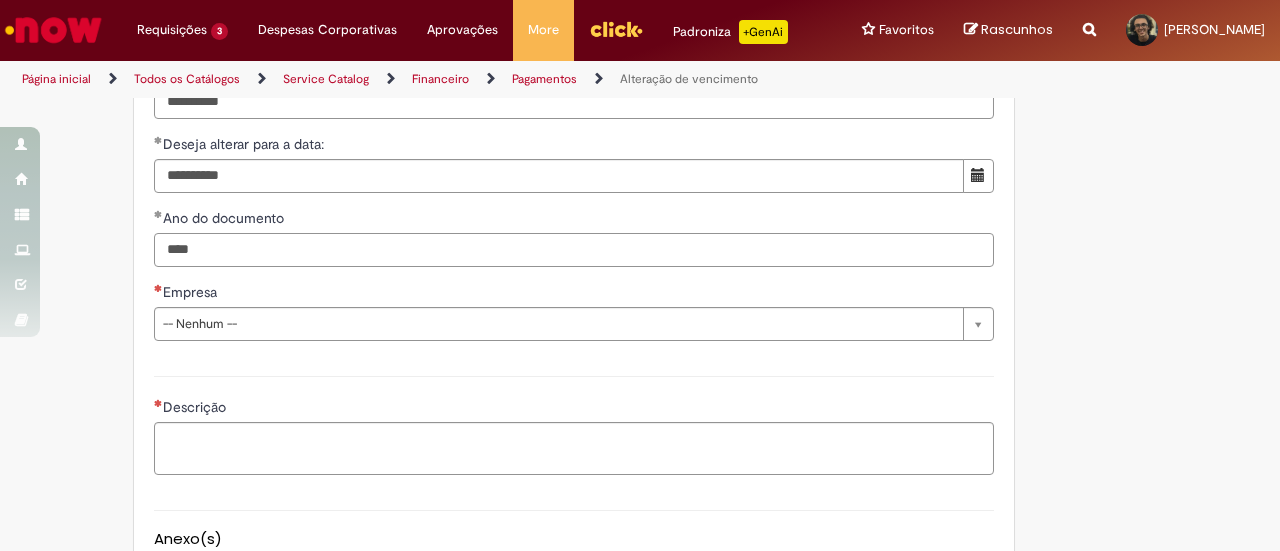 type on "****" 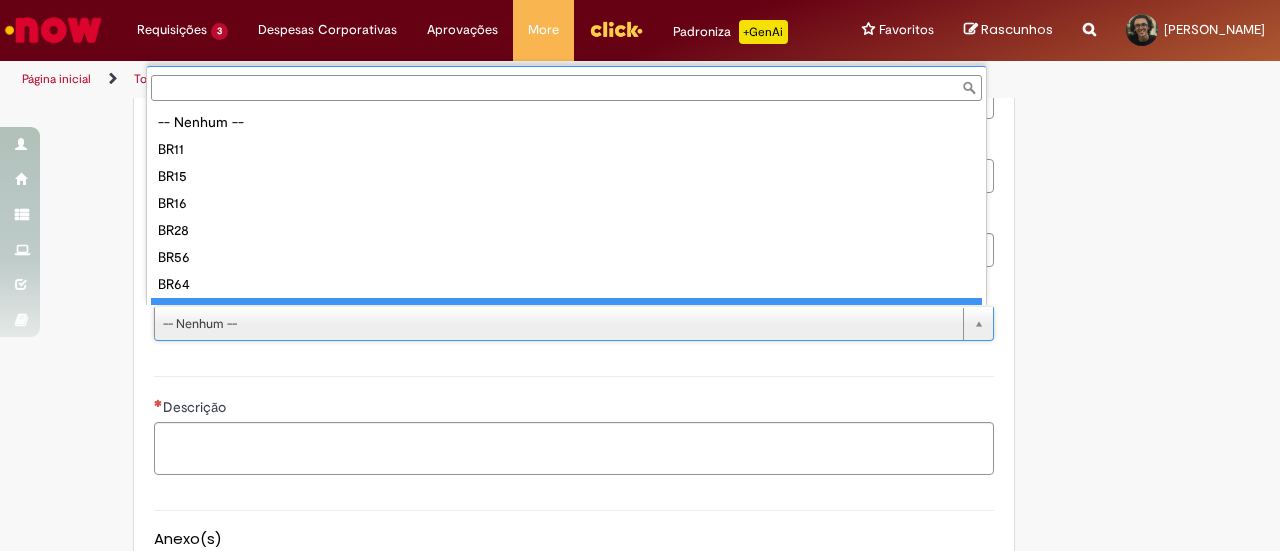 scroll, scrollTop: 16, scrollLeft: 0, axis: vertical 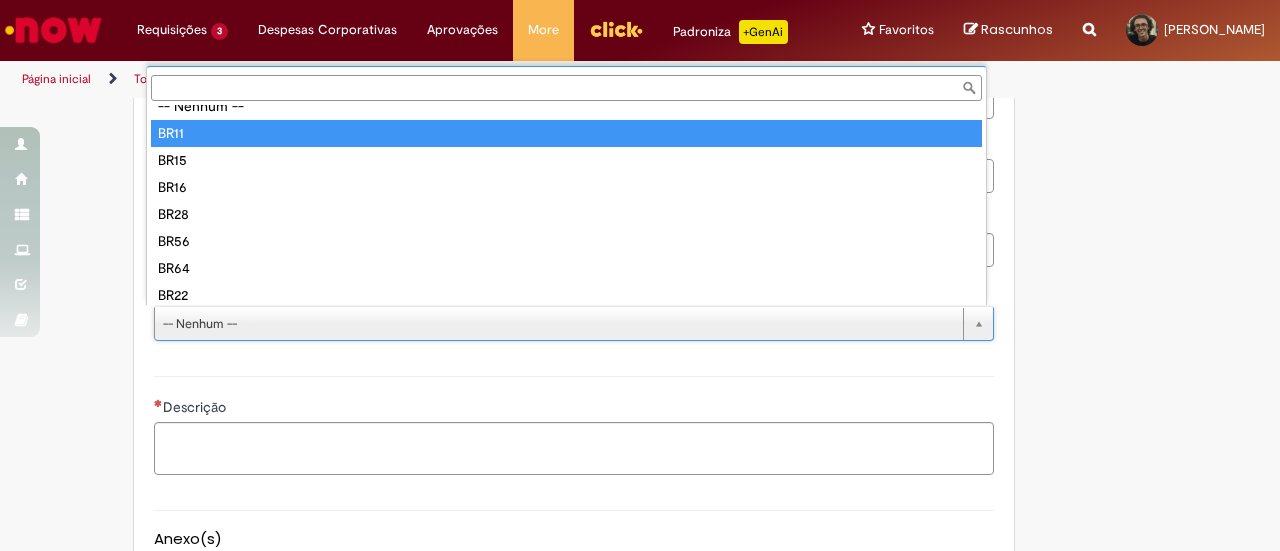 type on "****" 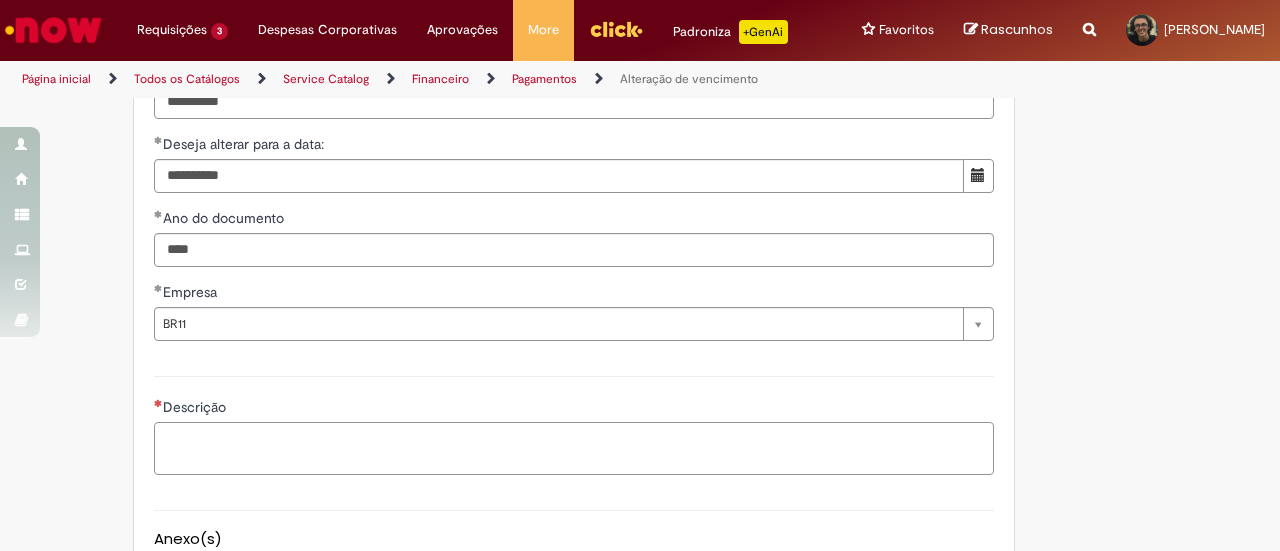 click on "Descrição" at bounding box center [574, 448] 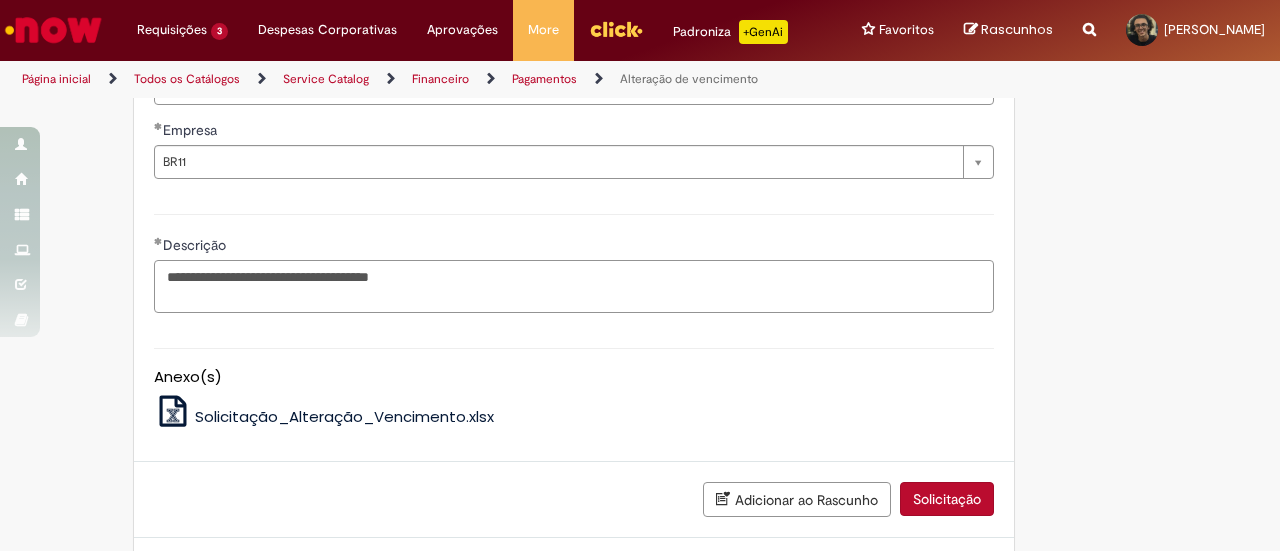 scroll, scrollTop: 1403, scrollLeft: 0, axis: vertical 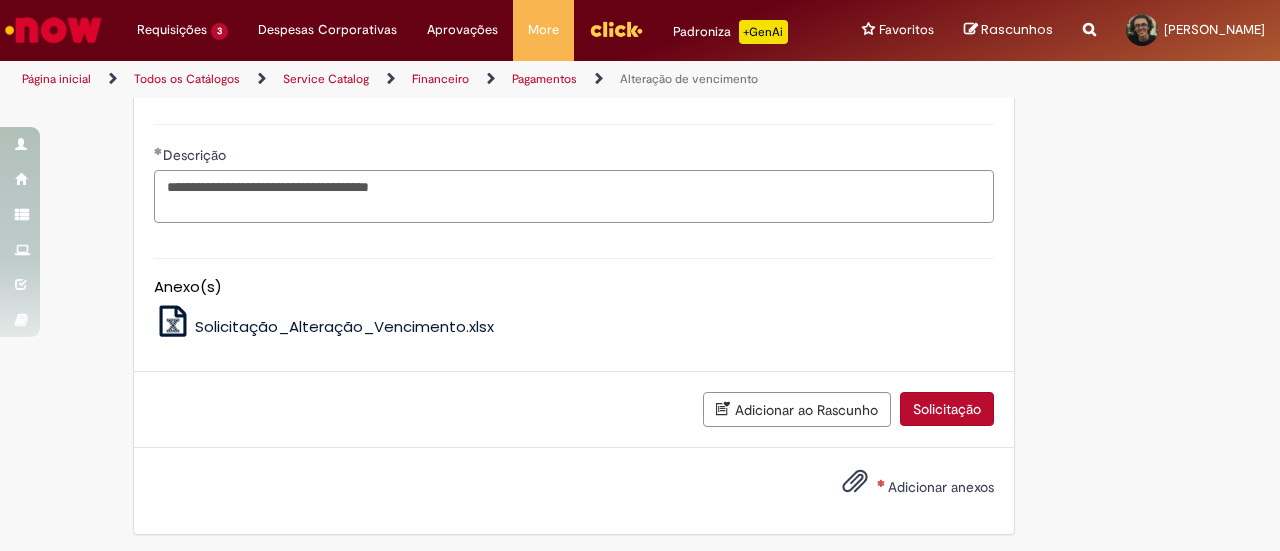 type on "**********" 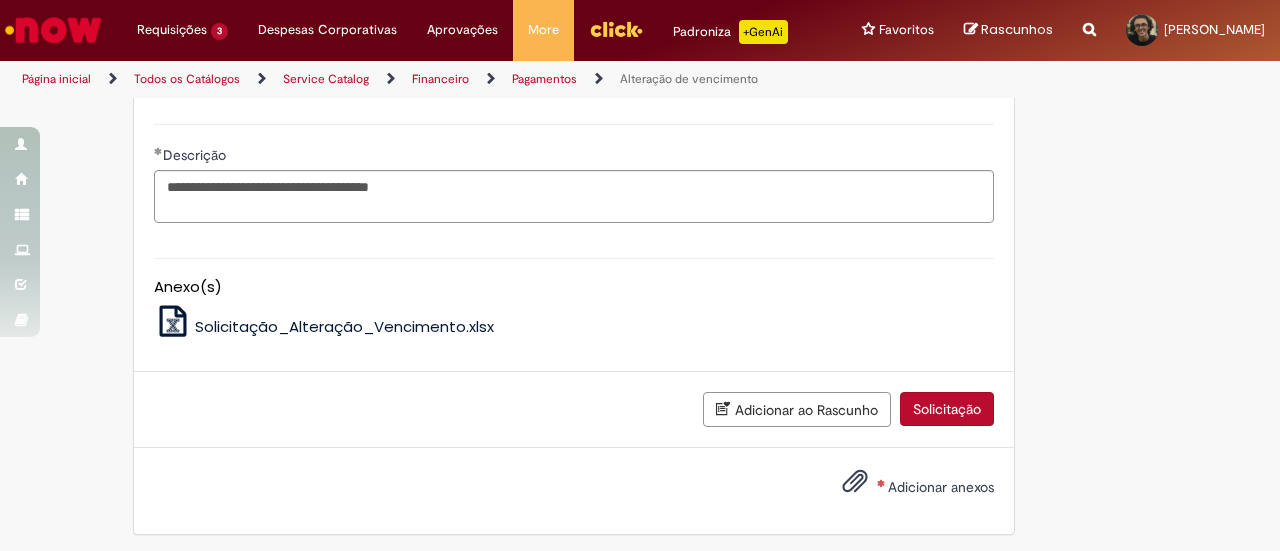 click on "Solicitação_Alteração_Vencimento.xlsx" at bounding box center [344, 326] 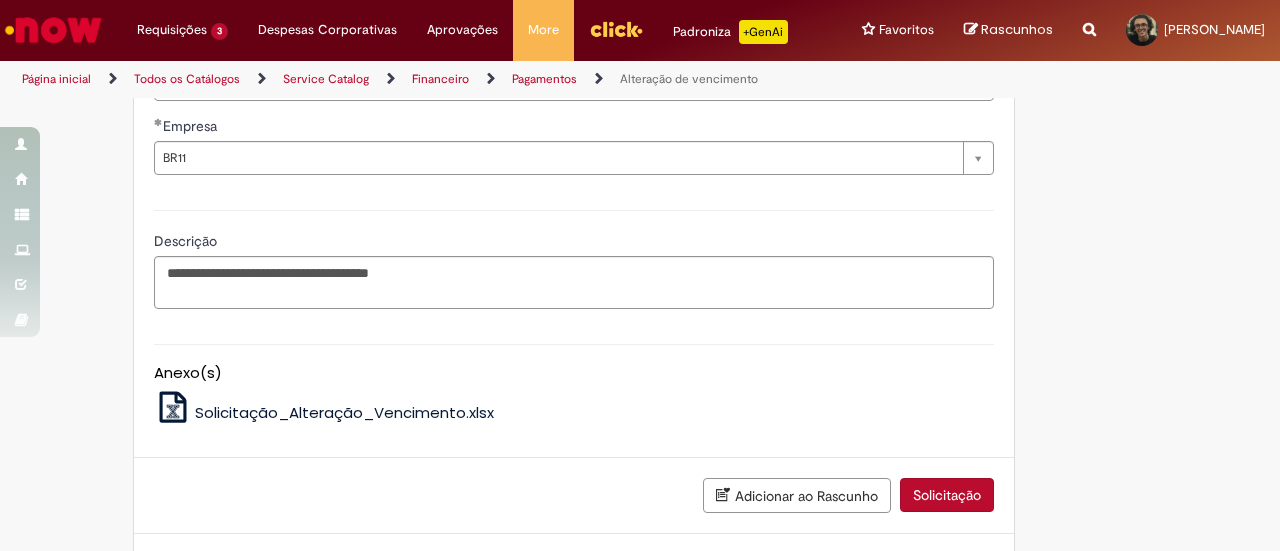 scroll, scrollTop: 1403, scrollLeft: 0, axis: vertical 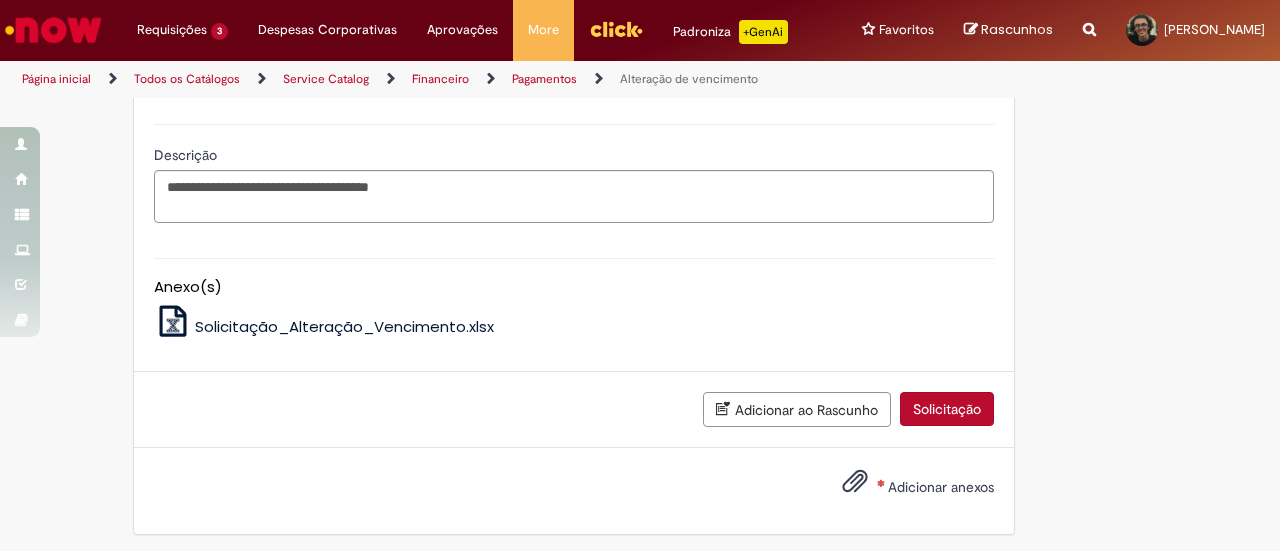 click on "Adicionar anexos" at bounding box center [941, 487] 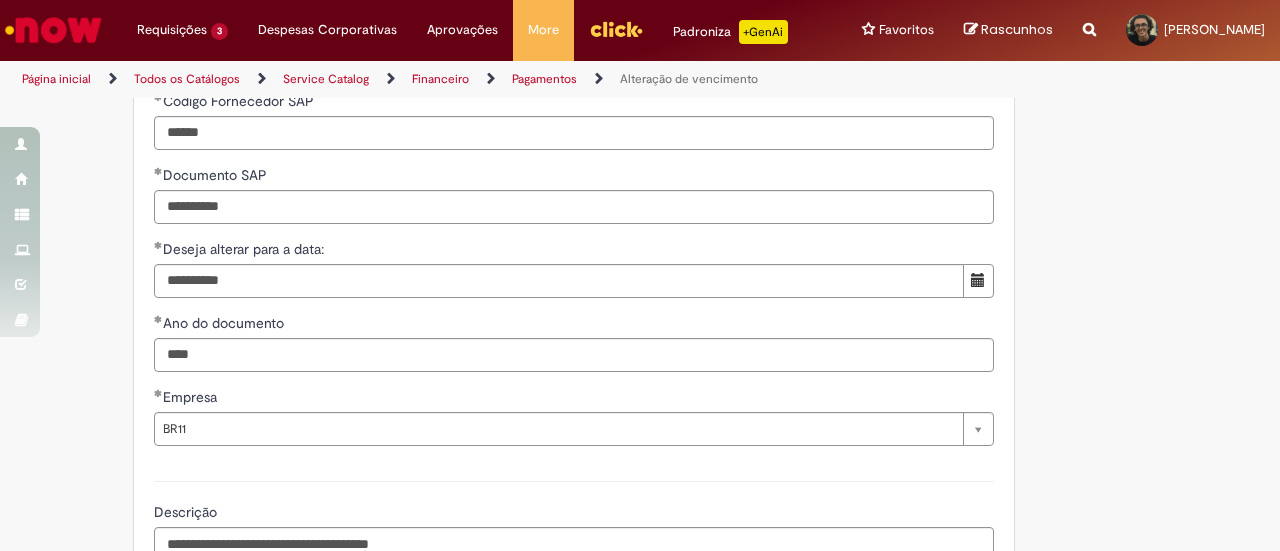 scroll, scrollTop: 1045, scrollLeft: 0, axis: vertical 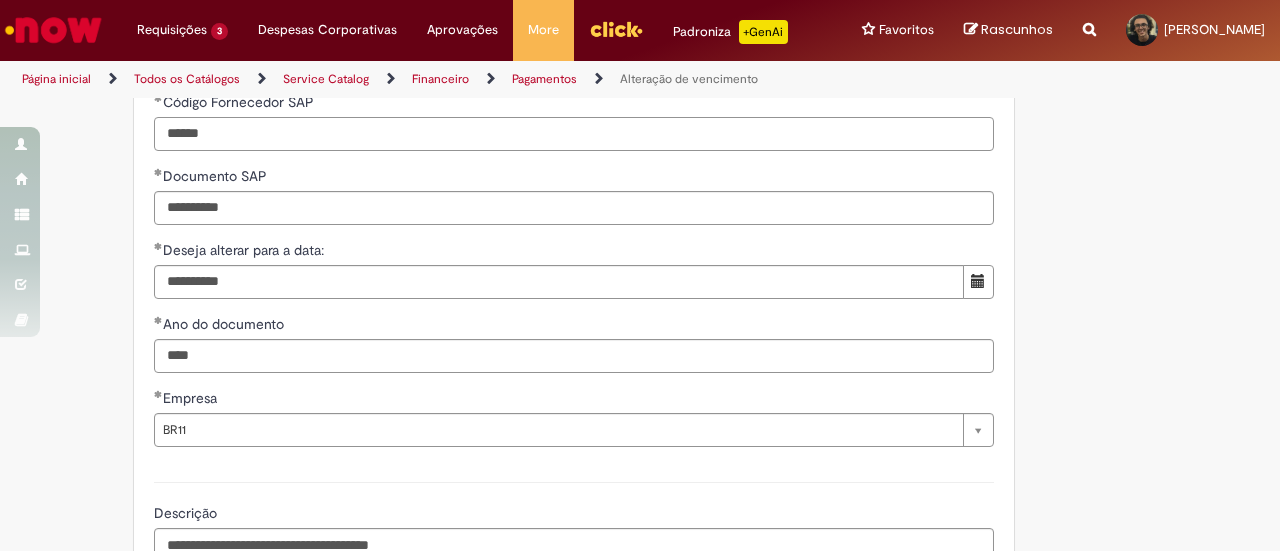 click on "******" at bounding box center (574, 134) 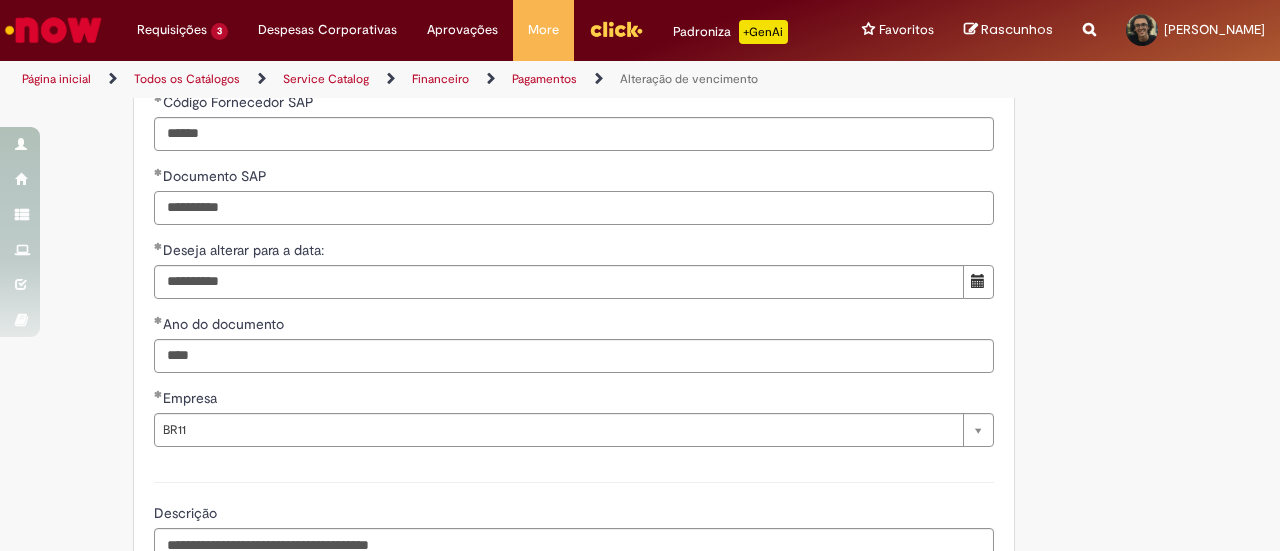 click on "**********" at bounding box center (574, 208) 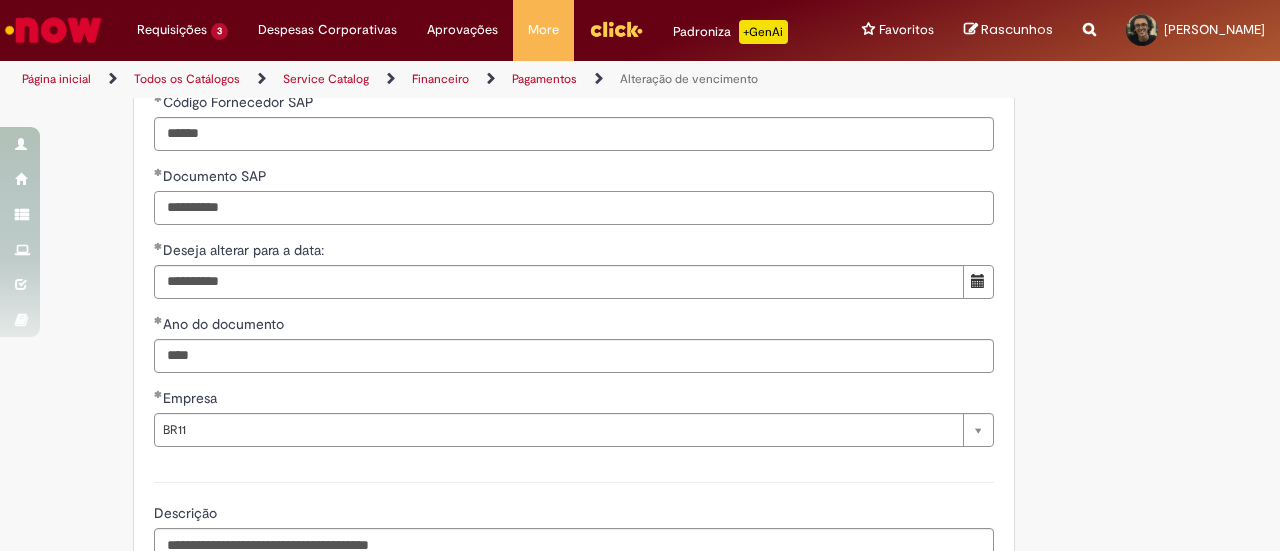 scroll, scrollTop: 1403, scrollLeft: 0, axis: vertical 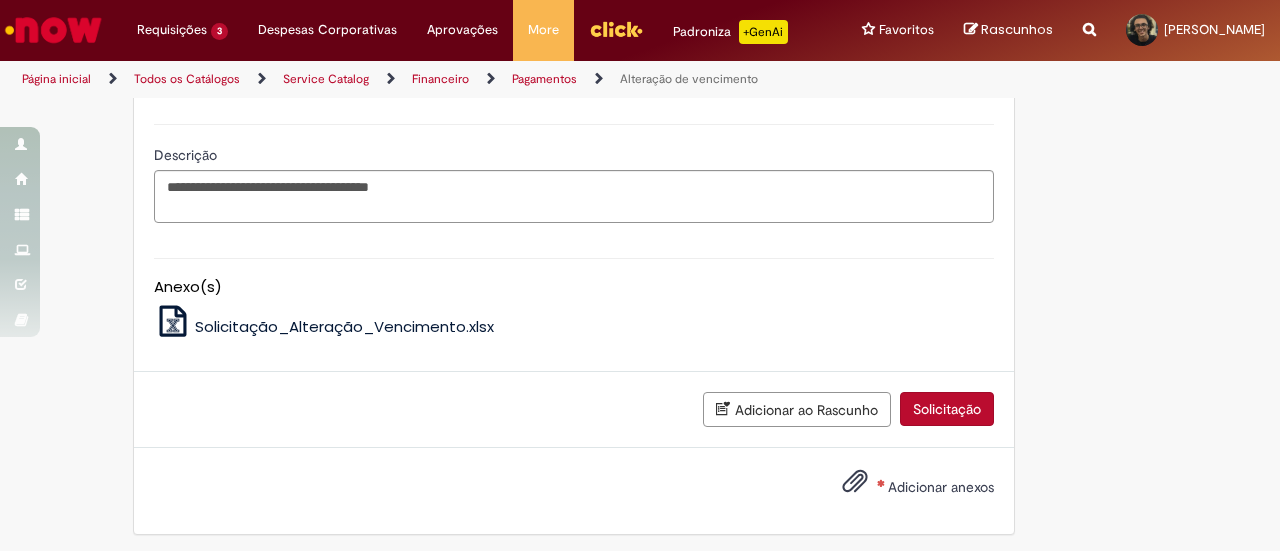 click on "Adicionar anexos" at bounding box center [941, 487] 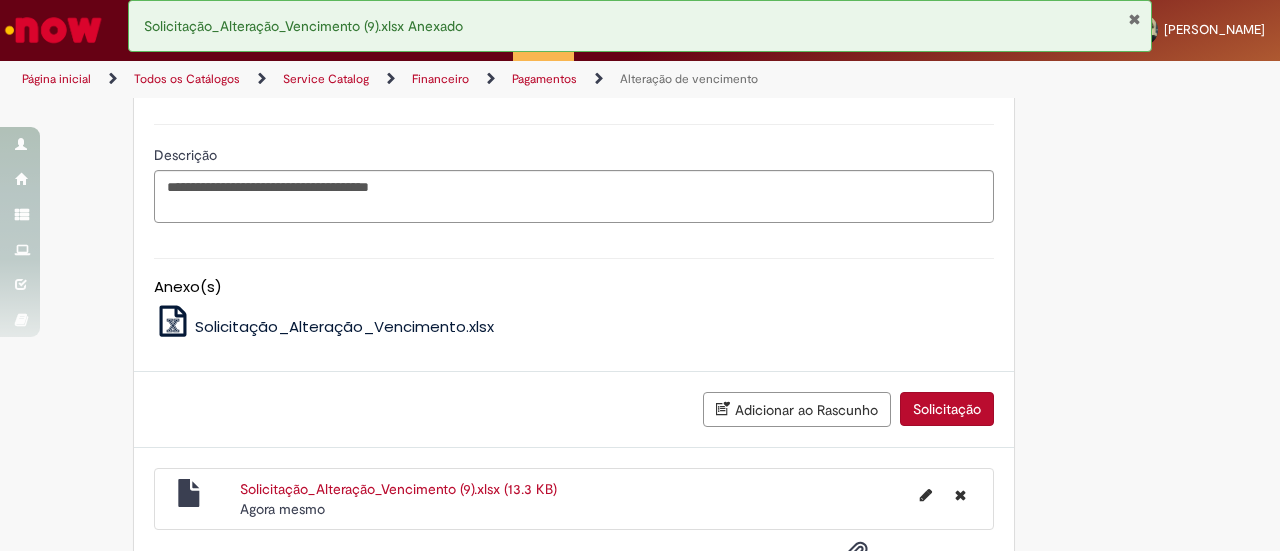 click on "Solicitação" at bounding box center (947, 409) 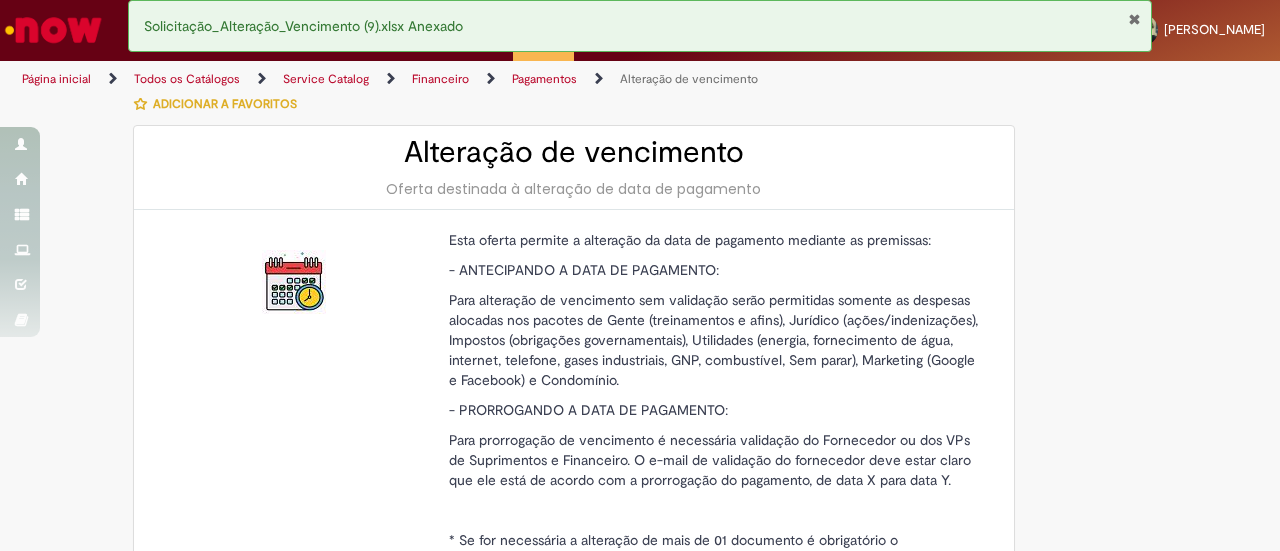 scroll, scrollTop: 0, scrollLeft: 0, axis: both 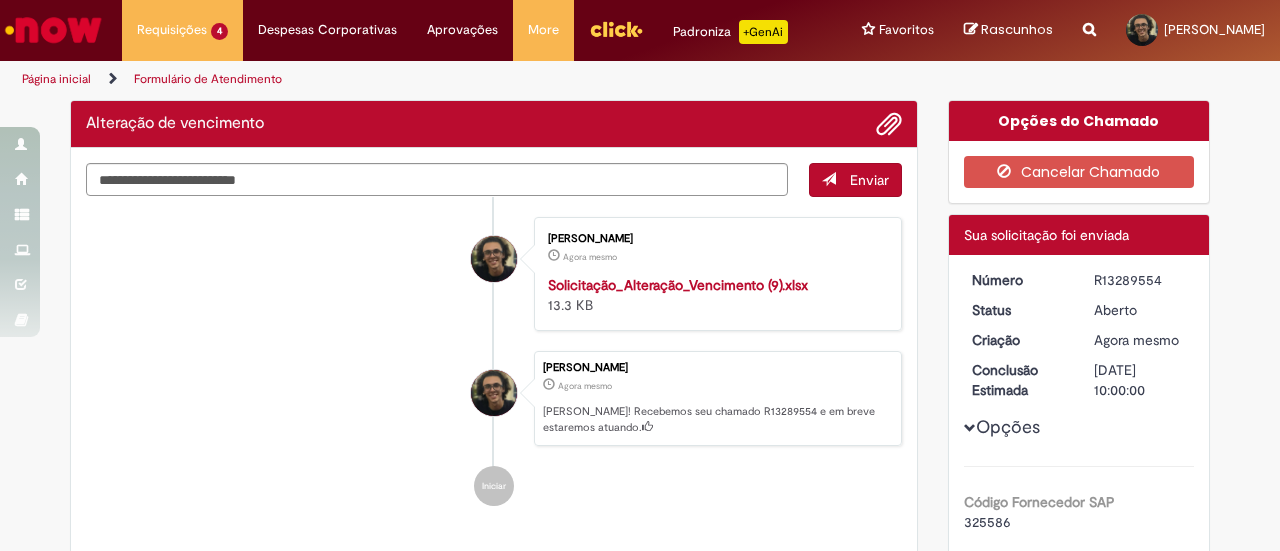 click on "R13289554" at bounding box center [1140, 280] 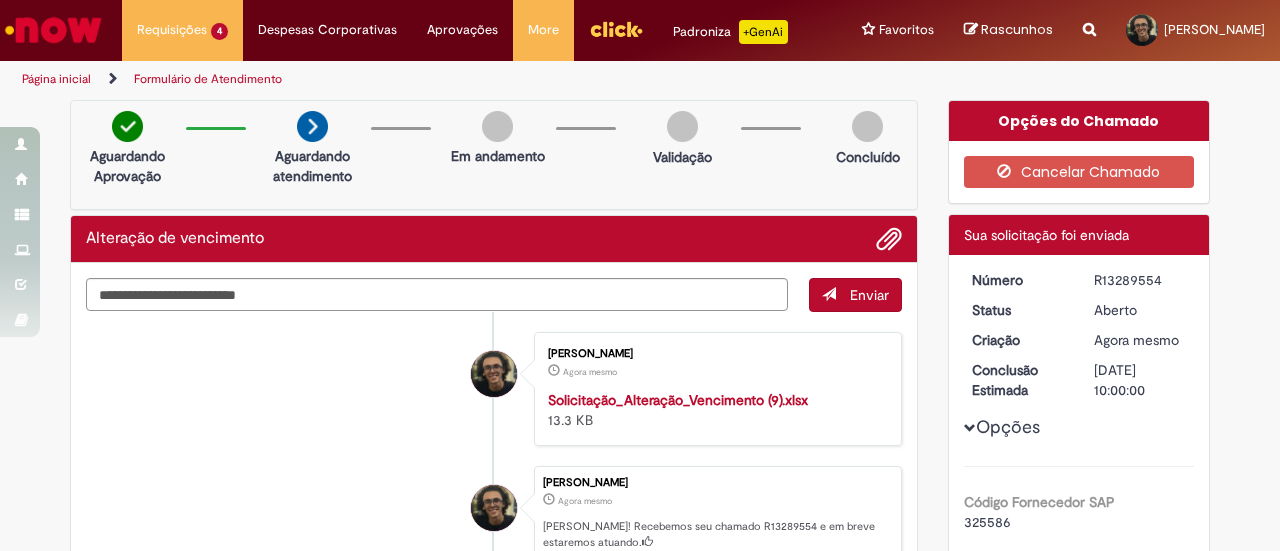 copy on "R13289554" 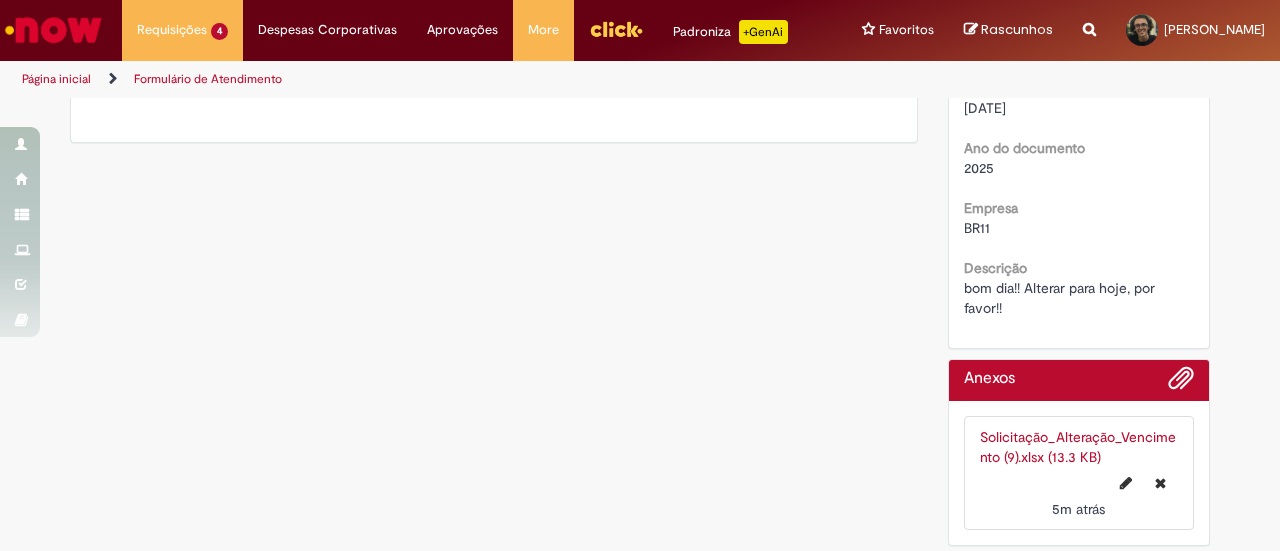 scroll, scrollTop: 0, scrollLeft: 0, axis: both 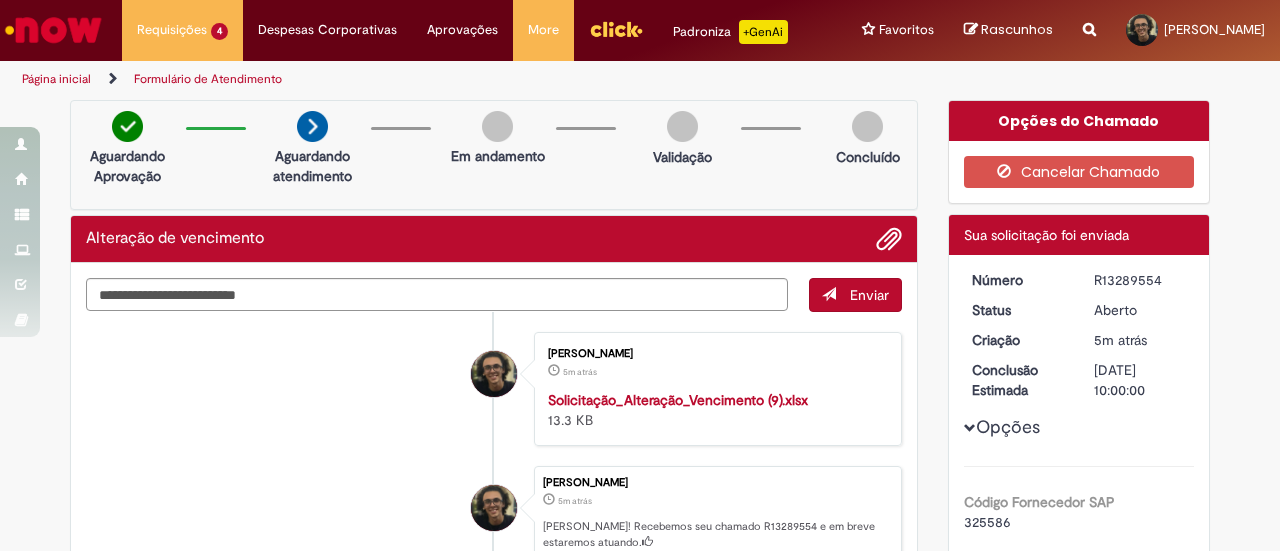 click on "5m atrás 5 minutos atrás" at bounding box center [714, 370] 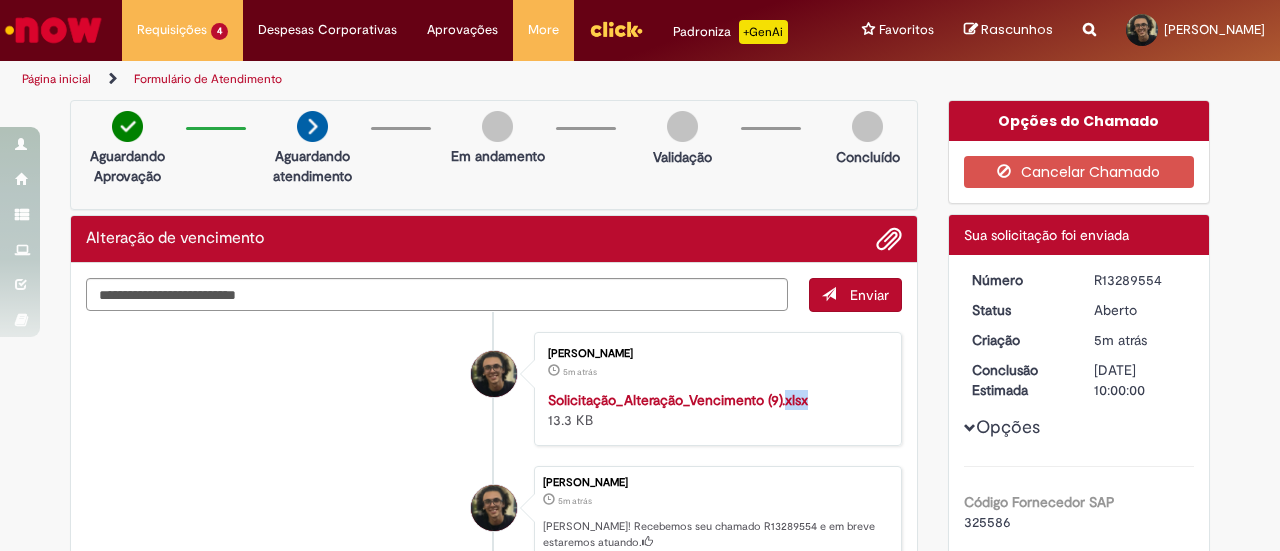 click on "[PERSON_NAME]
5m atrás 5 minutos atrás
Solicitação_Alteração_Vencimento (9).xlsx  13.3 KB" at bounding box center (718, 389) 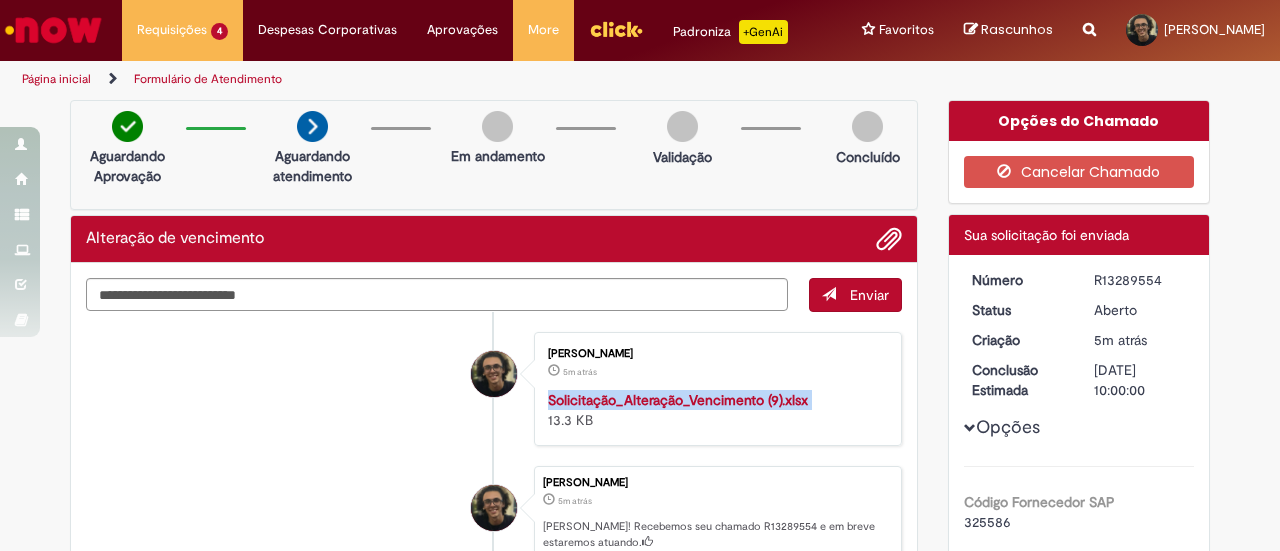 click on "[PERSON_NAME]
5m atrás 5 minutos atrás
Solicitação_Alteração_Vencimento (9).xlsx  13.3 KB" at bounding box center [718, 389] 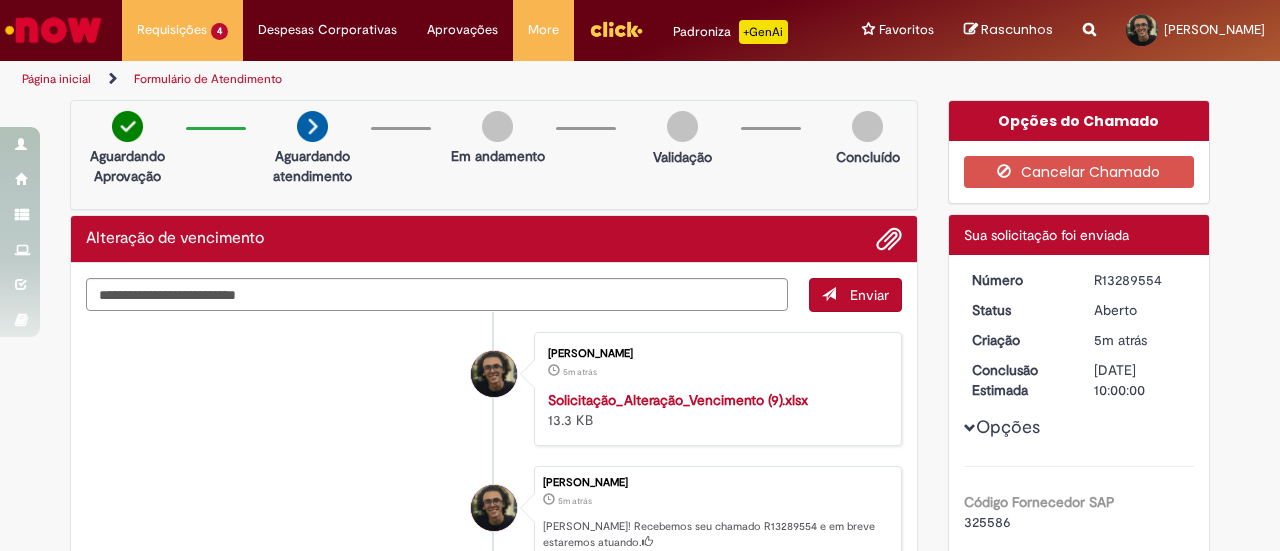 click on "Solicitação_Alteração_Vencimento (9).xlsx" at bounding box center (678, 400) 